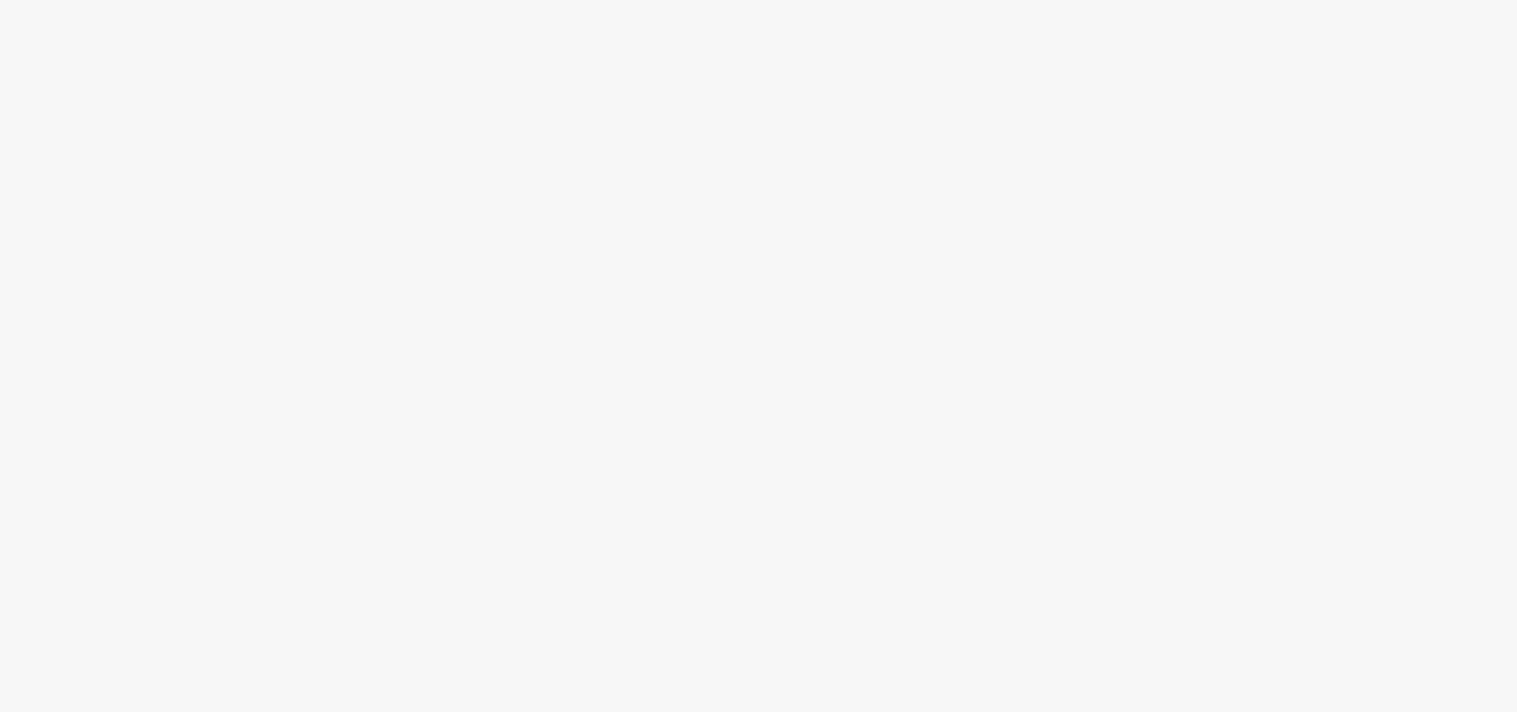 scroll, scrollTop: 0, scrollLeft: 0, axis: both 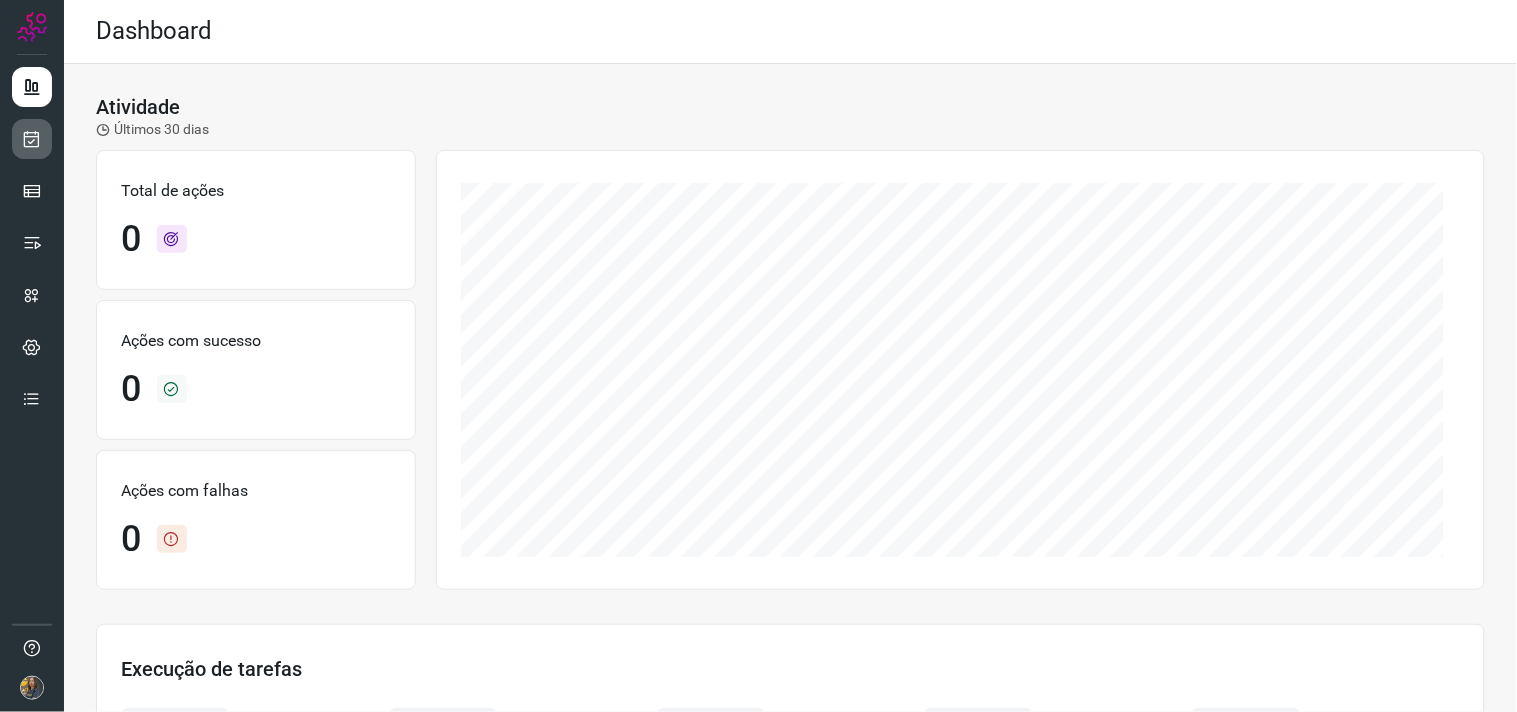 click at bounding box center (32, 139) 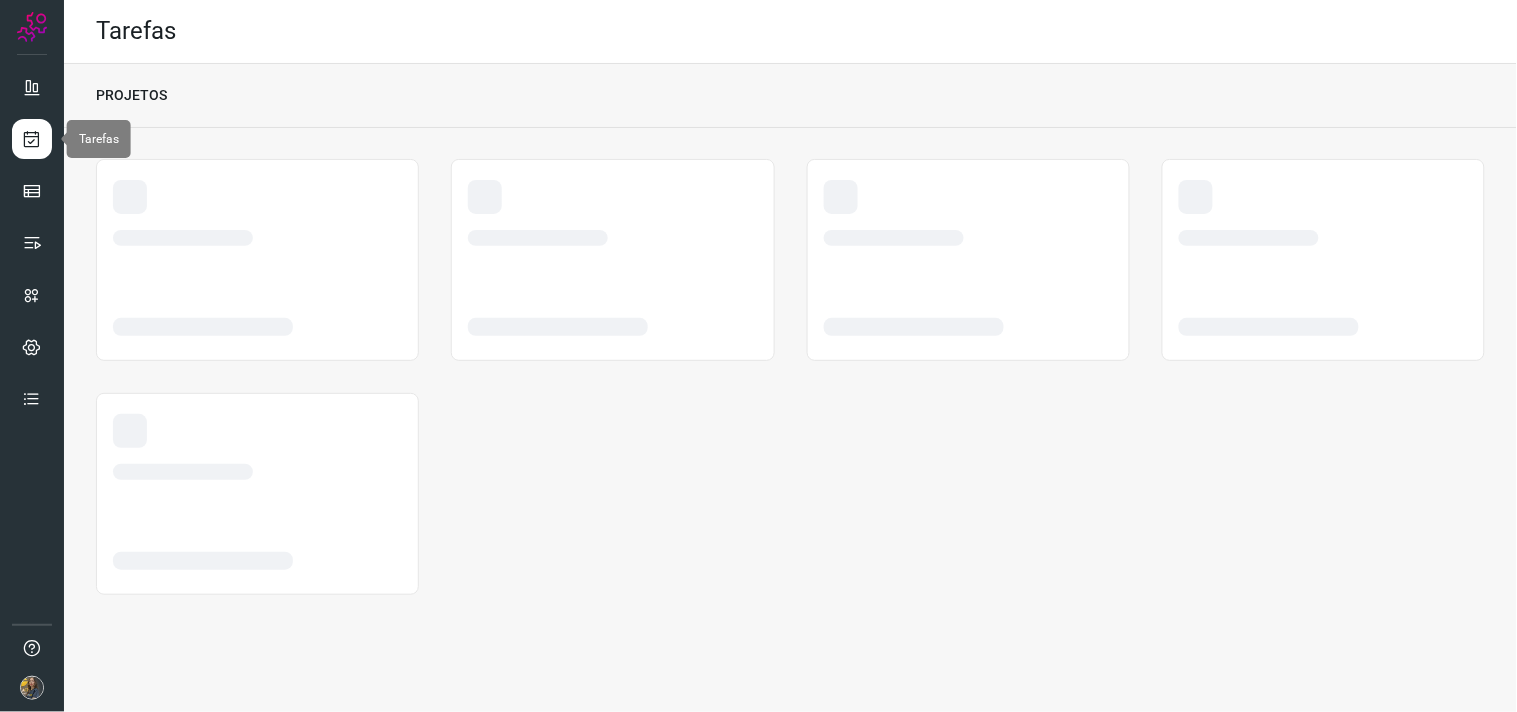 click at bounding box center [32, 139] 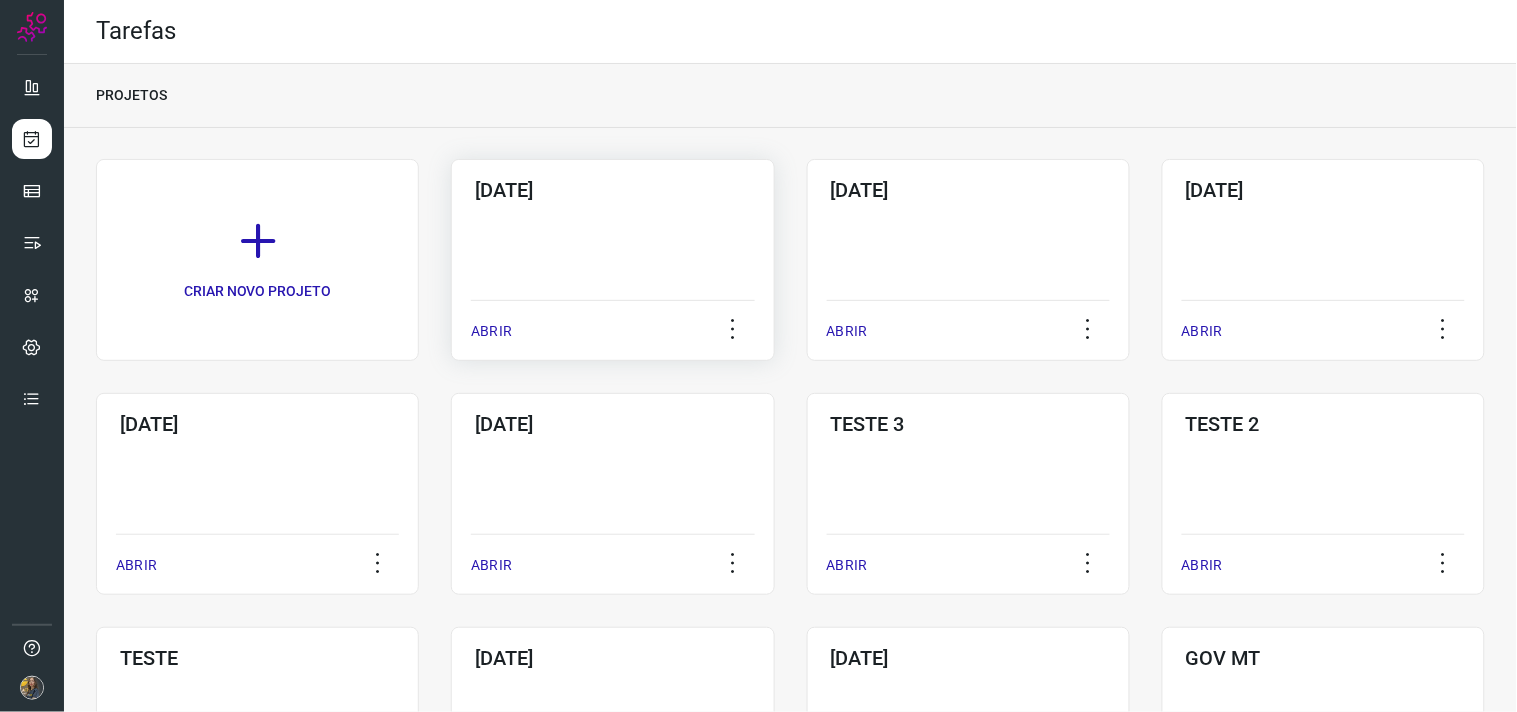 click on "01/07/2025  ABRIR" 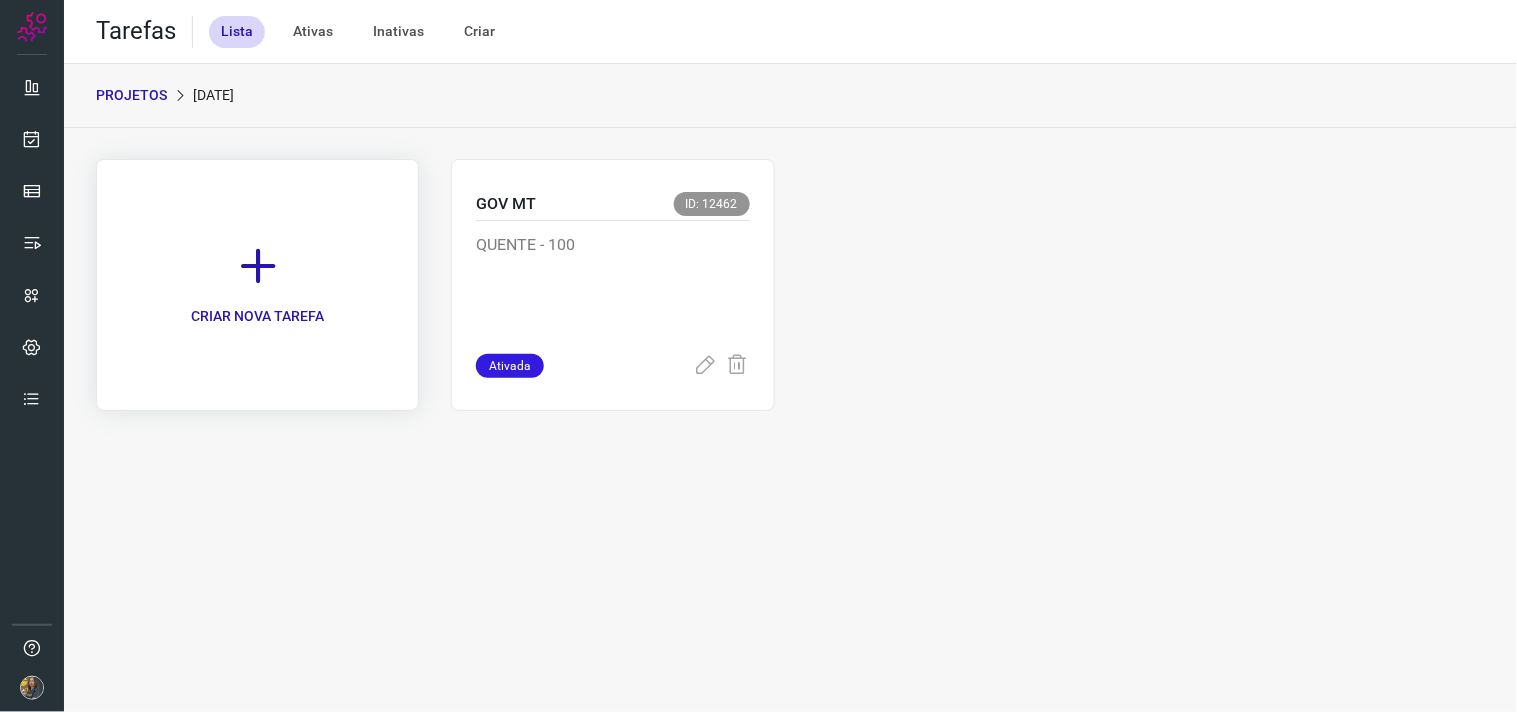 click on "CRIAR NOVA TAREFA" at bounding box center (257, 285) 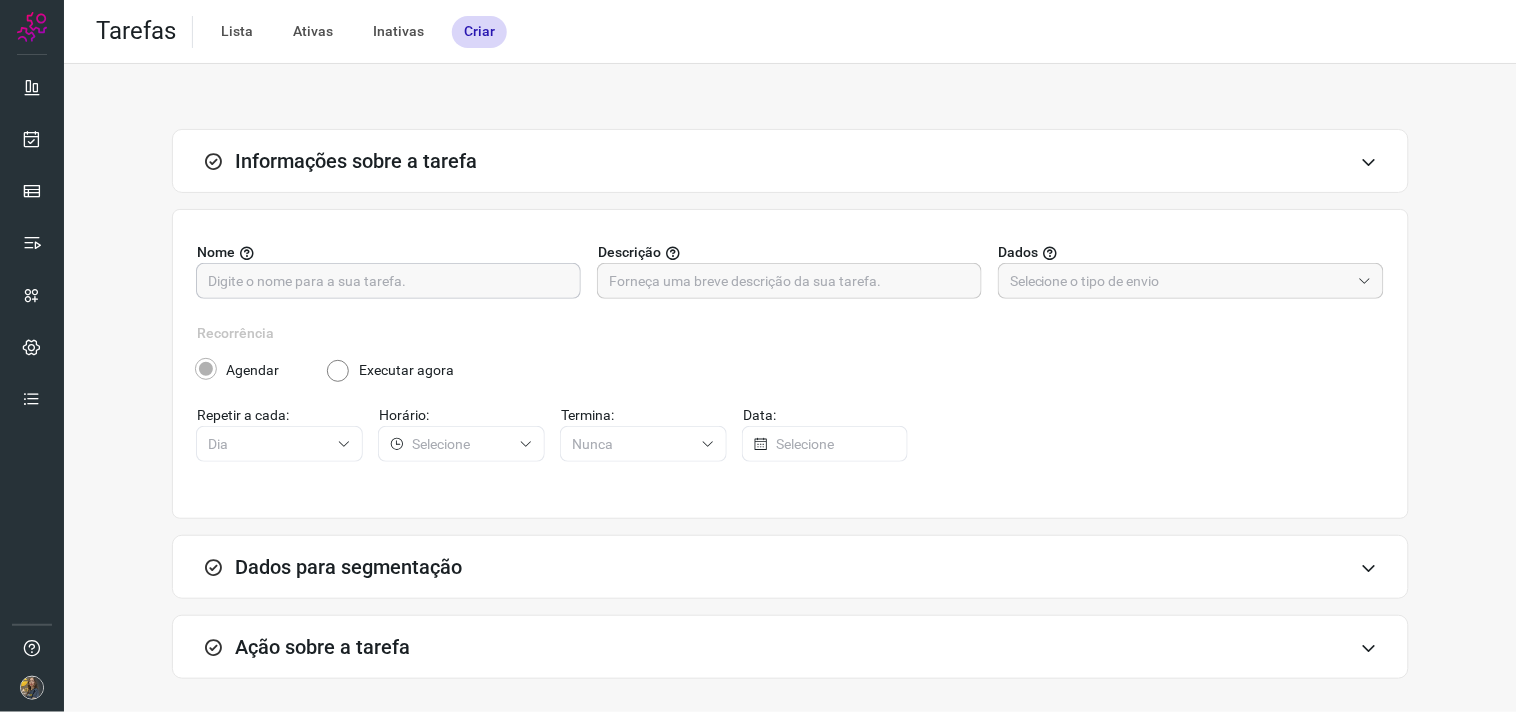 click at bounding box center [388, 281] 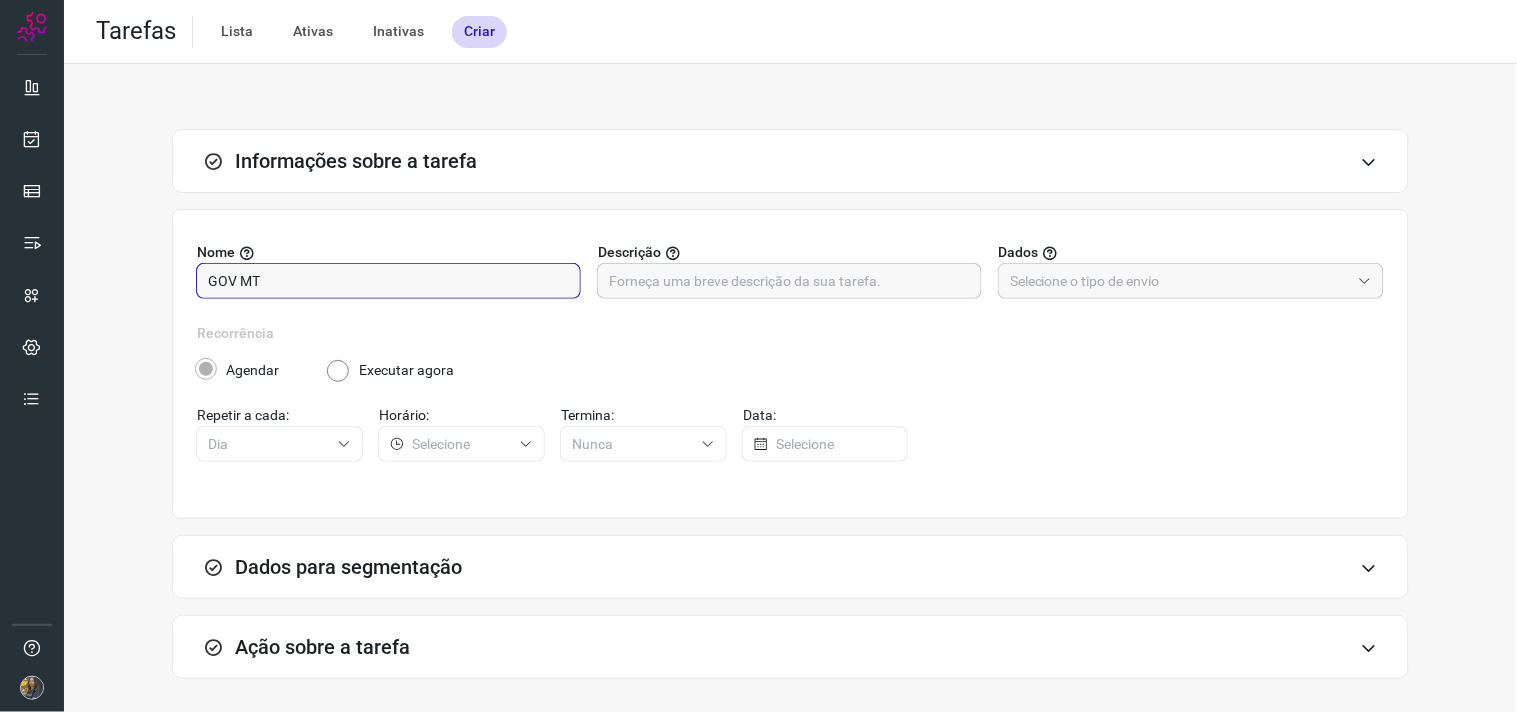 type on "GOV MT" 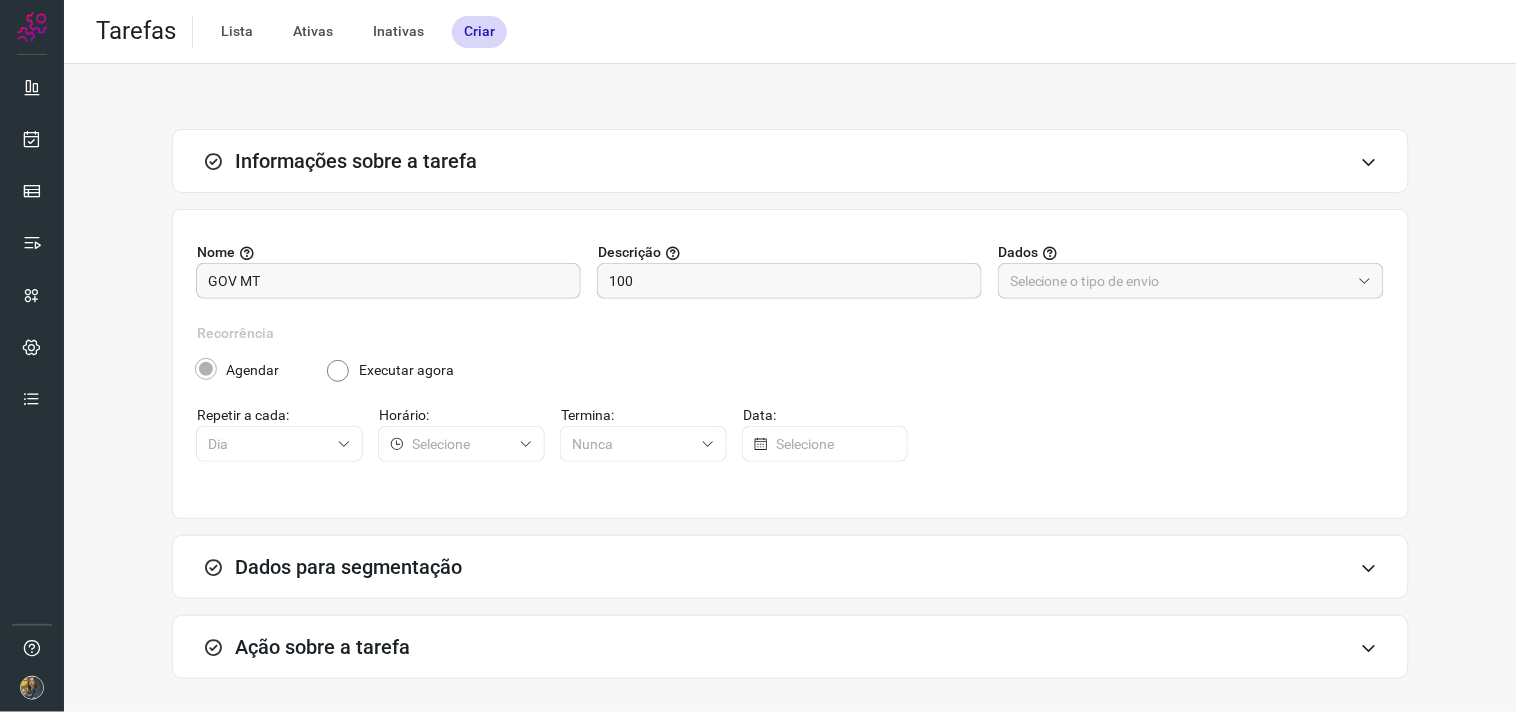drag, startPoint x: 637, startPoint y: 282, endPoint x: 776, endPoint y: 346, distance: 153.02614 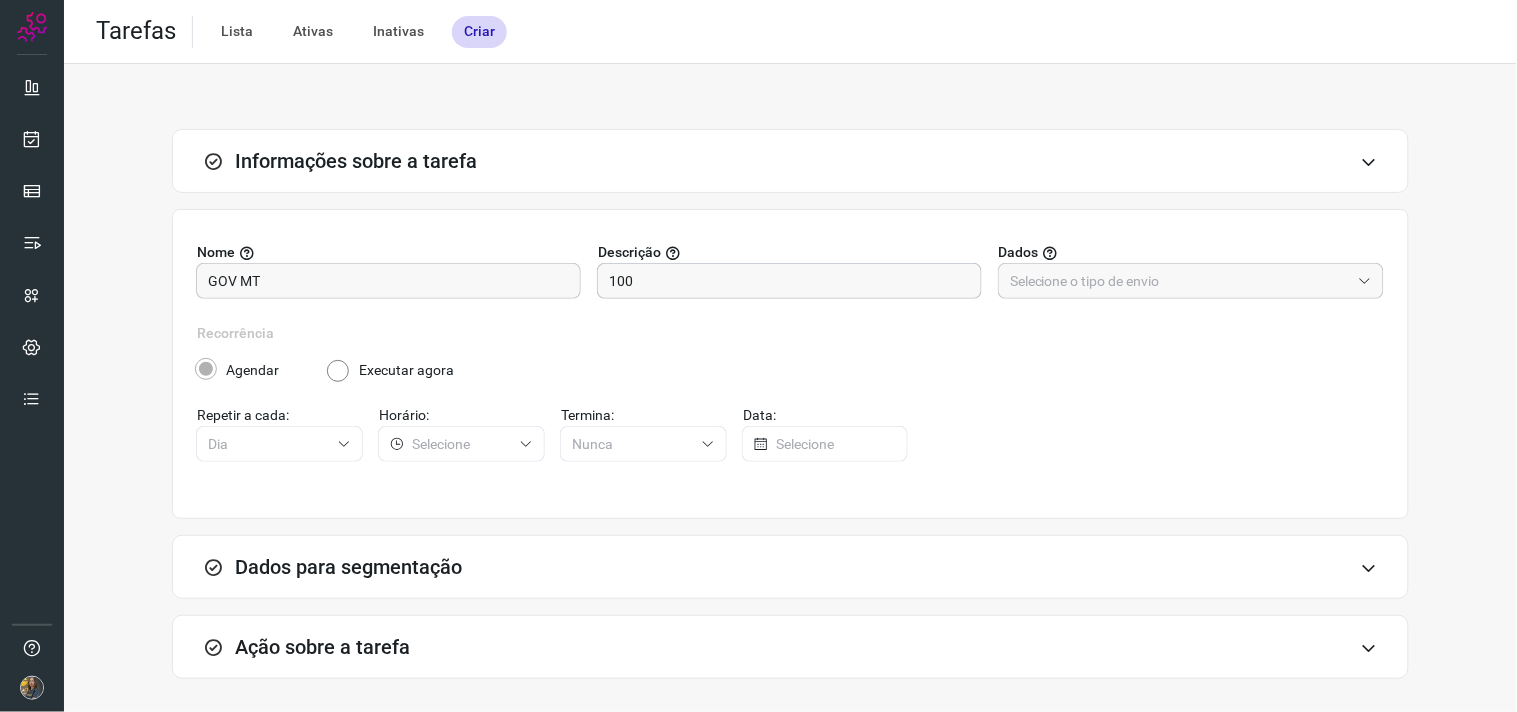 click on "100" at bounding box center [789, 281] 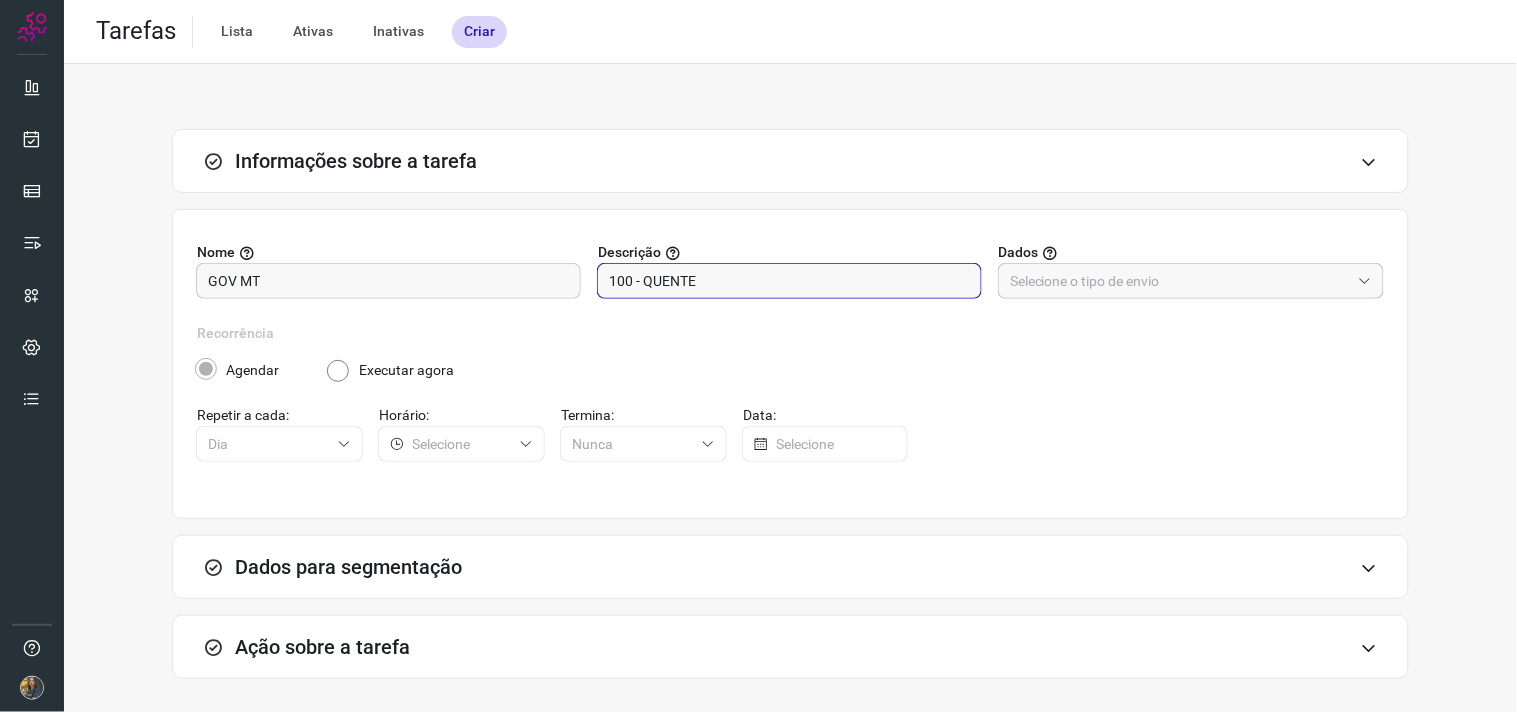 type on "100 - QUENTE" 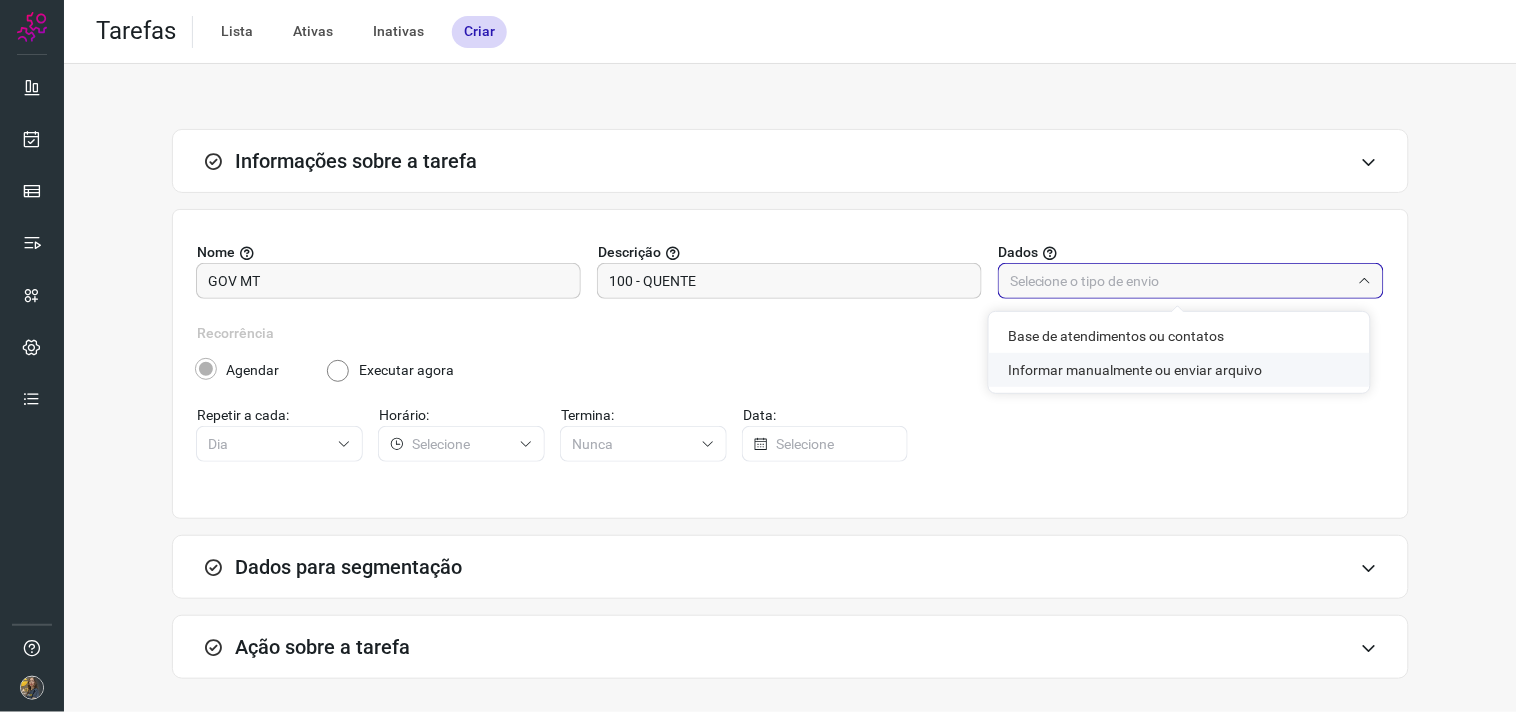 click on "Informar manualmente ou enviar arquivo" 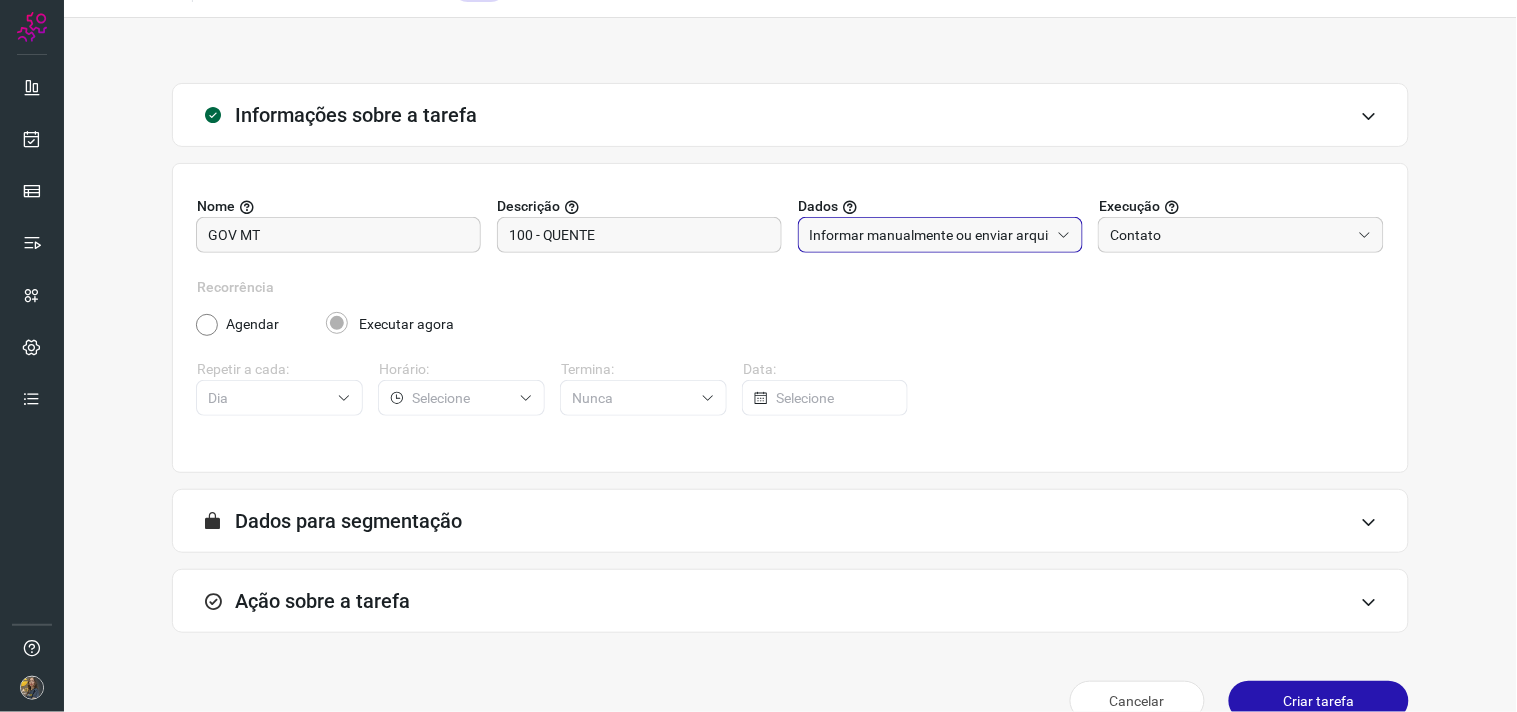 scroll, scrollTop: 82, scrollLeft: 0, axis: vertical 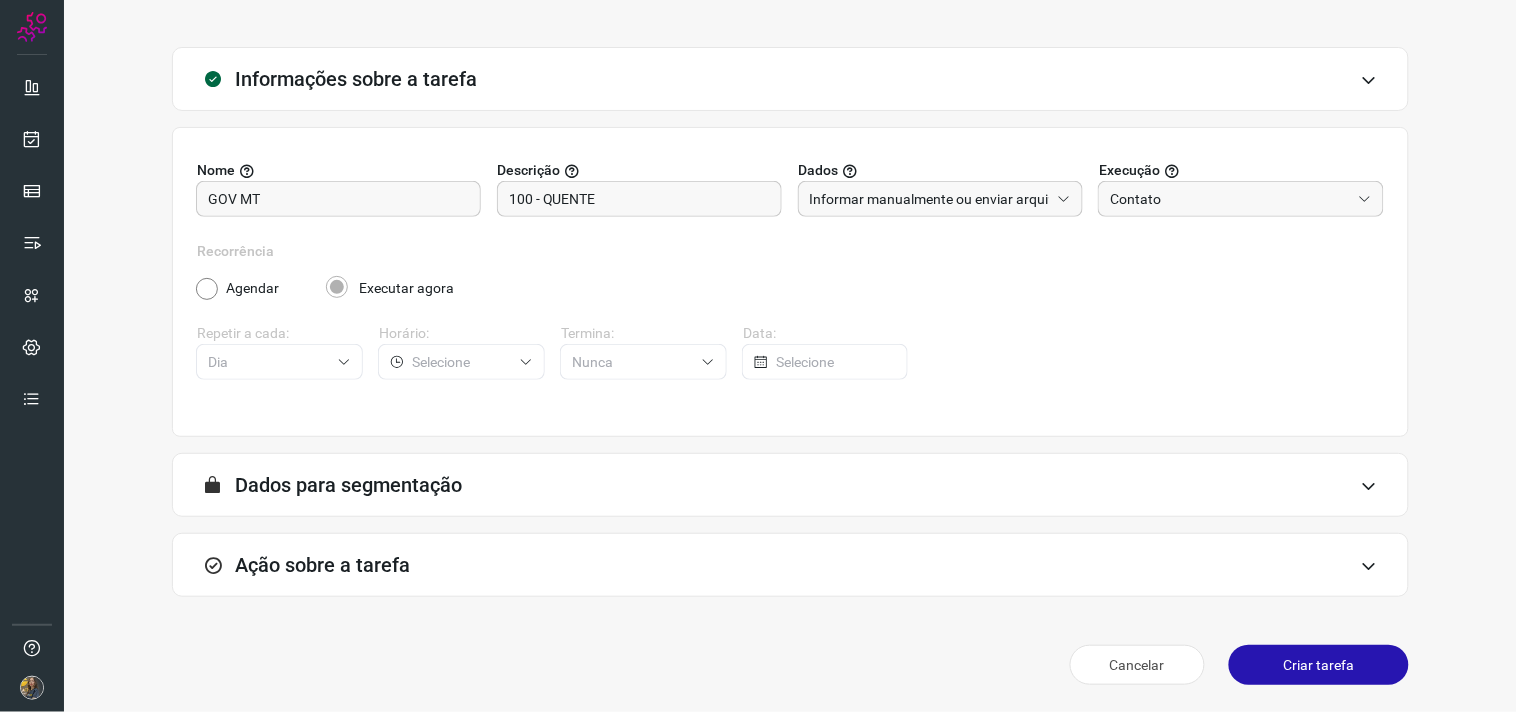 click on "Ação sobre a tarefa" at bounding box center [790, 565] 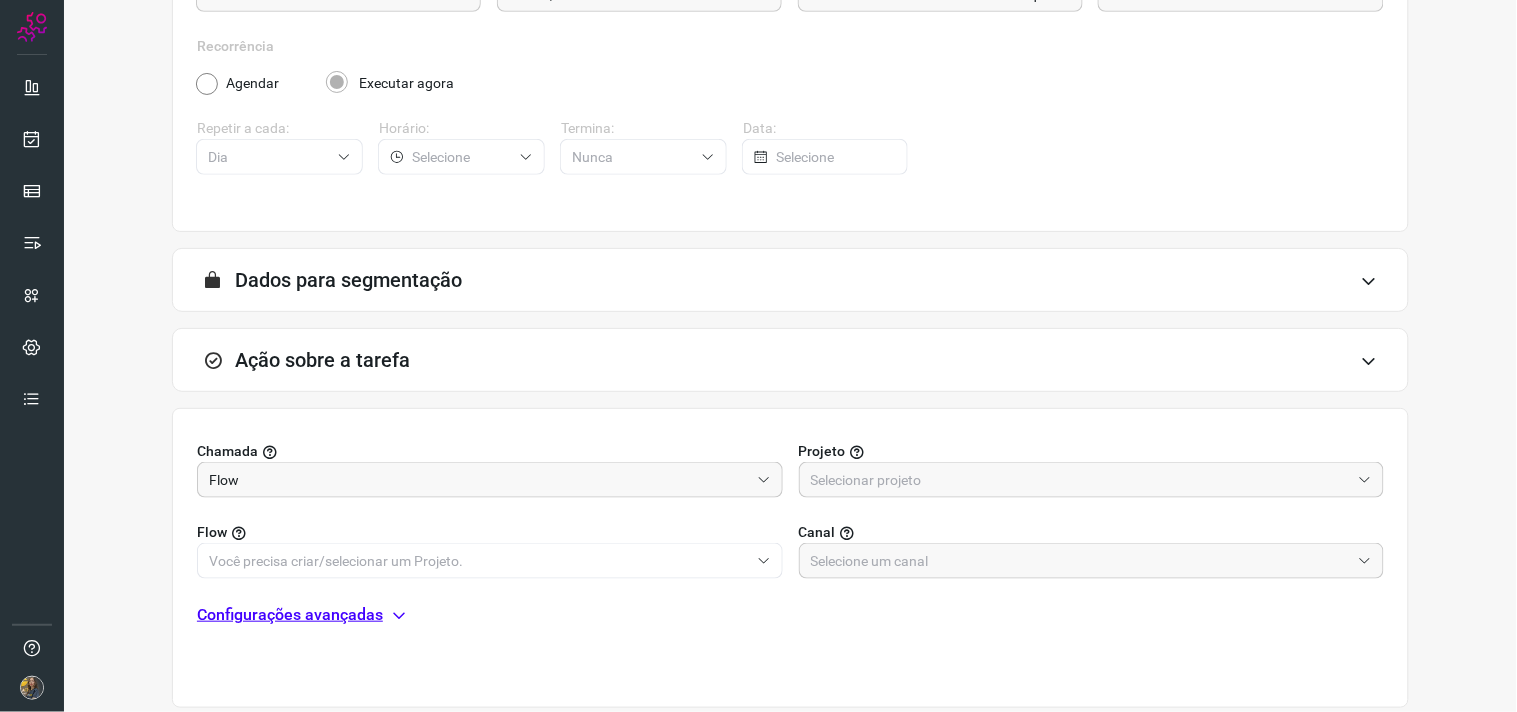 scroll, scrollTop: 304, scrollLeft: 0, axis: vertical 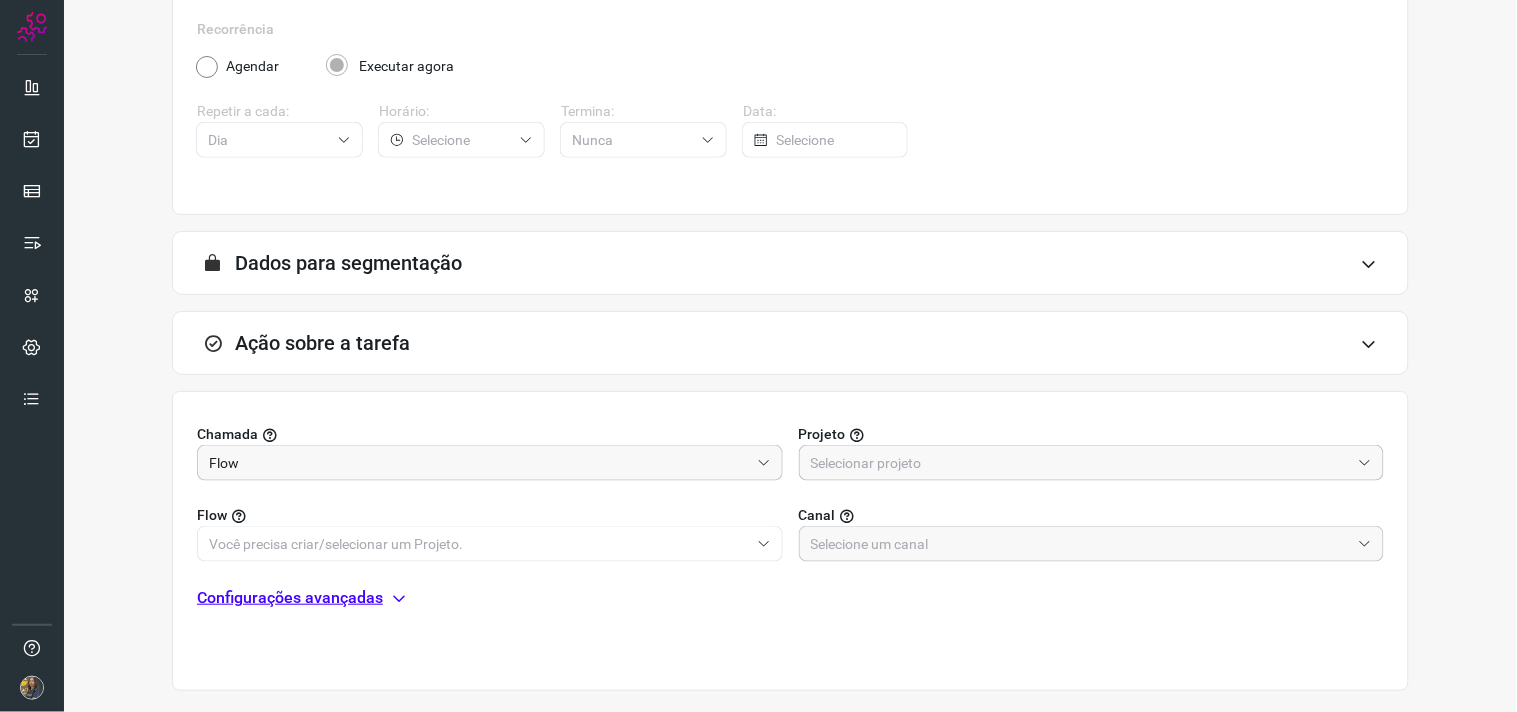 click at bounding box center [1081, 463] 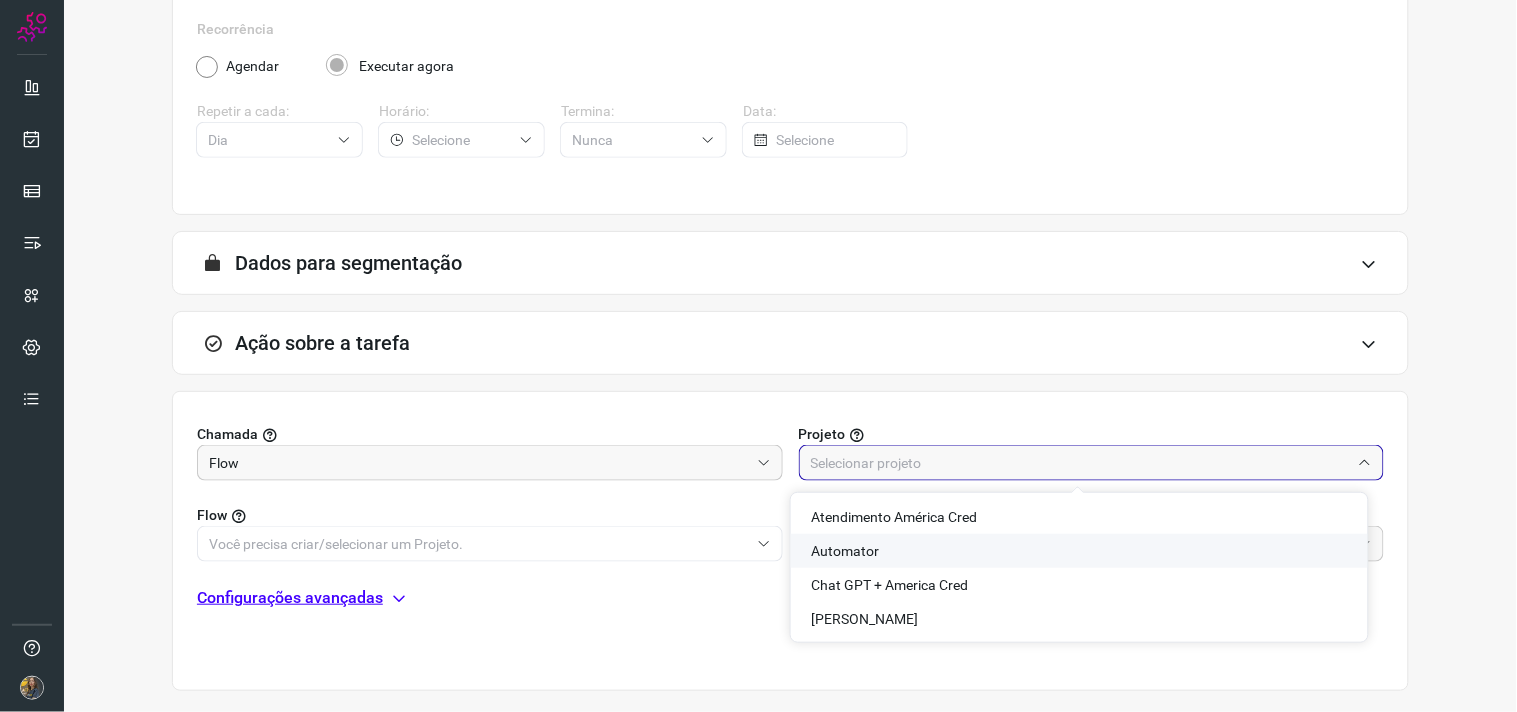 click on "Automator" 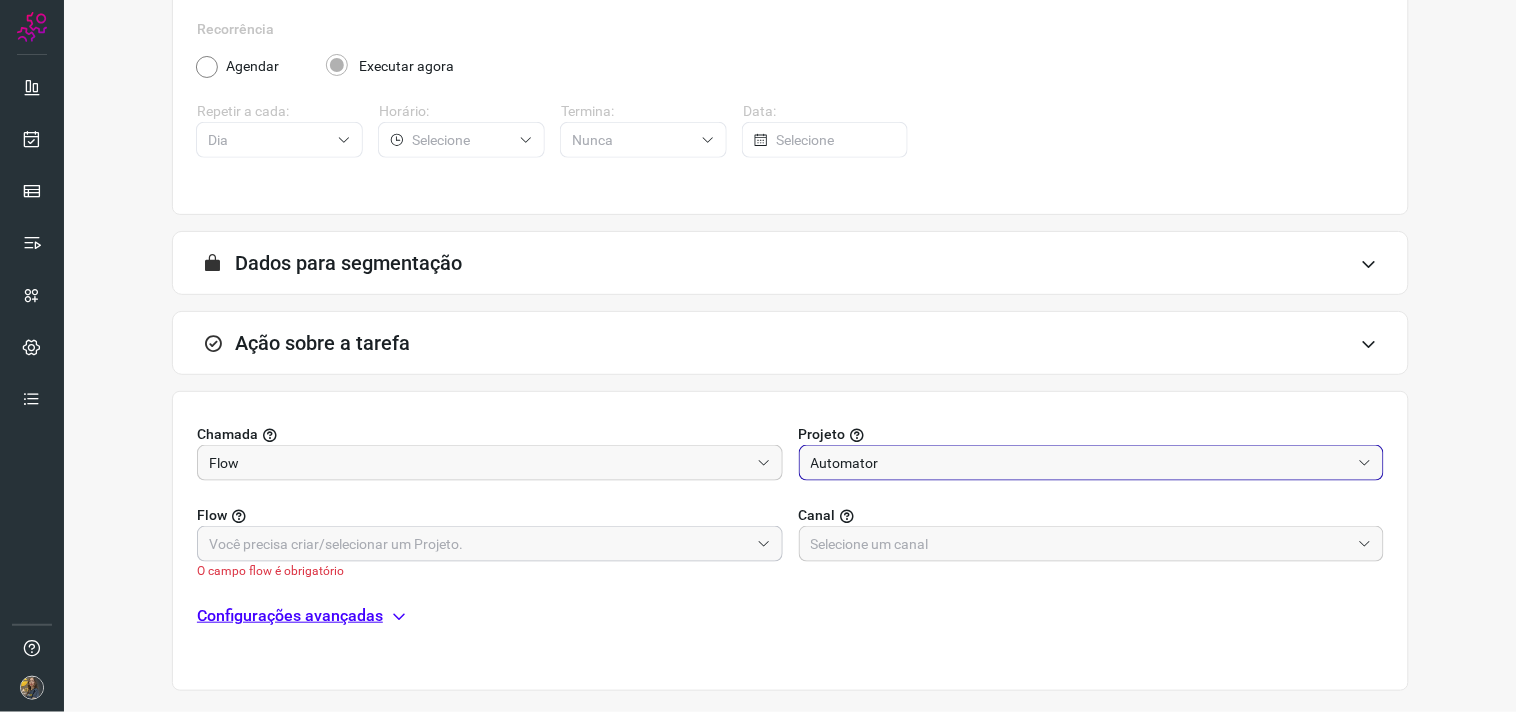 click at bounding box center (479, 544) 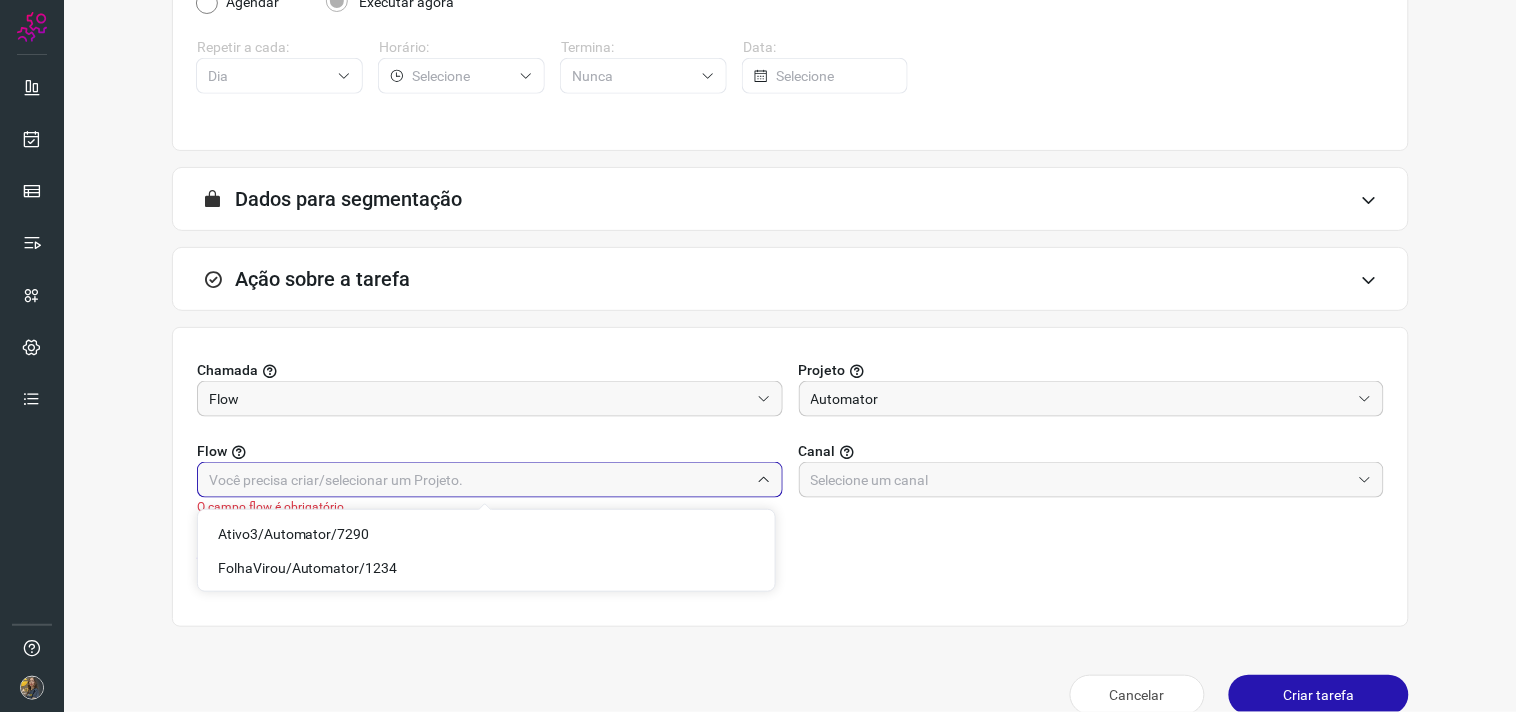 scroll, scrollTop: 398, scrollLeft: 0, axis: vertical 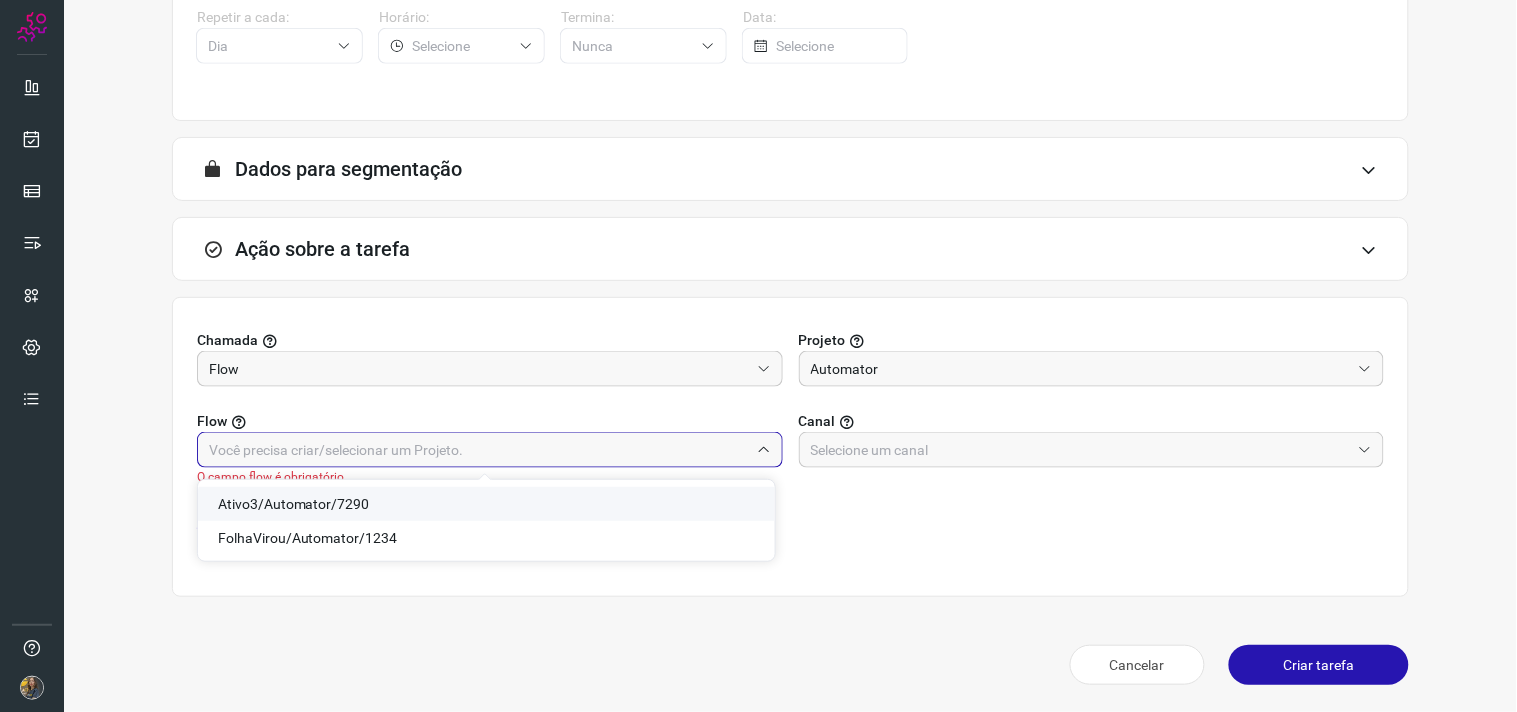 click on "Ativo3/Automator/7290" 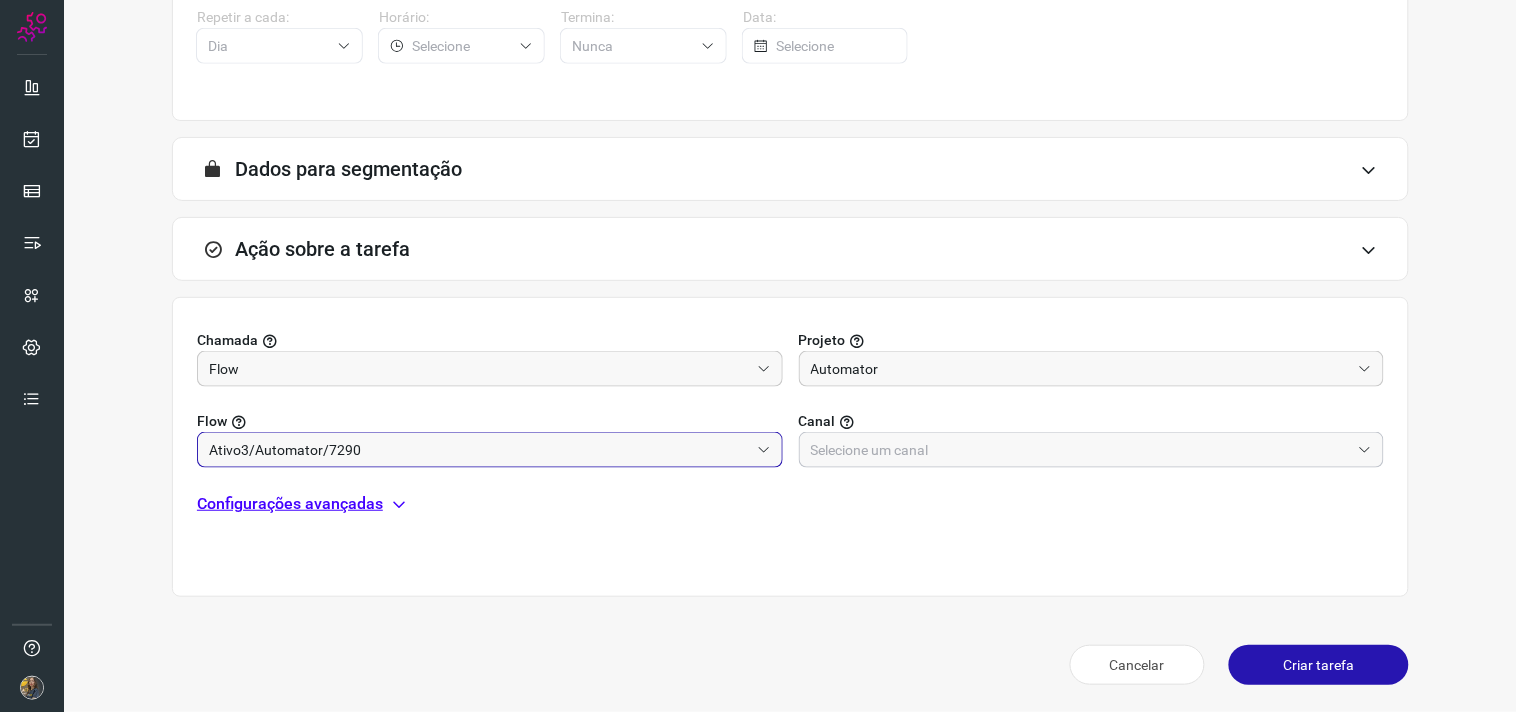 drag, startPoint x: 824, startPoint y: 446, endPoint x: 847, endPoint y: 454, distance: 24.351591 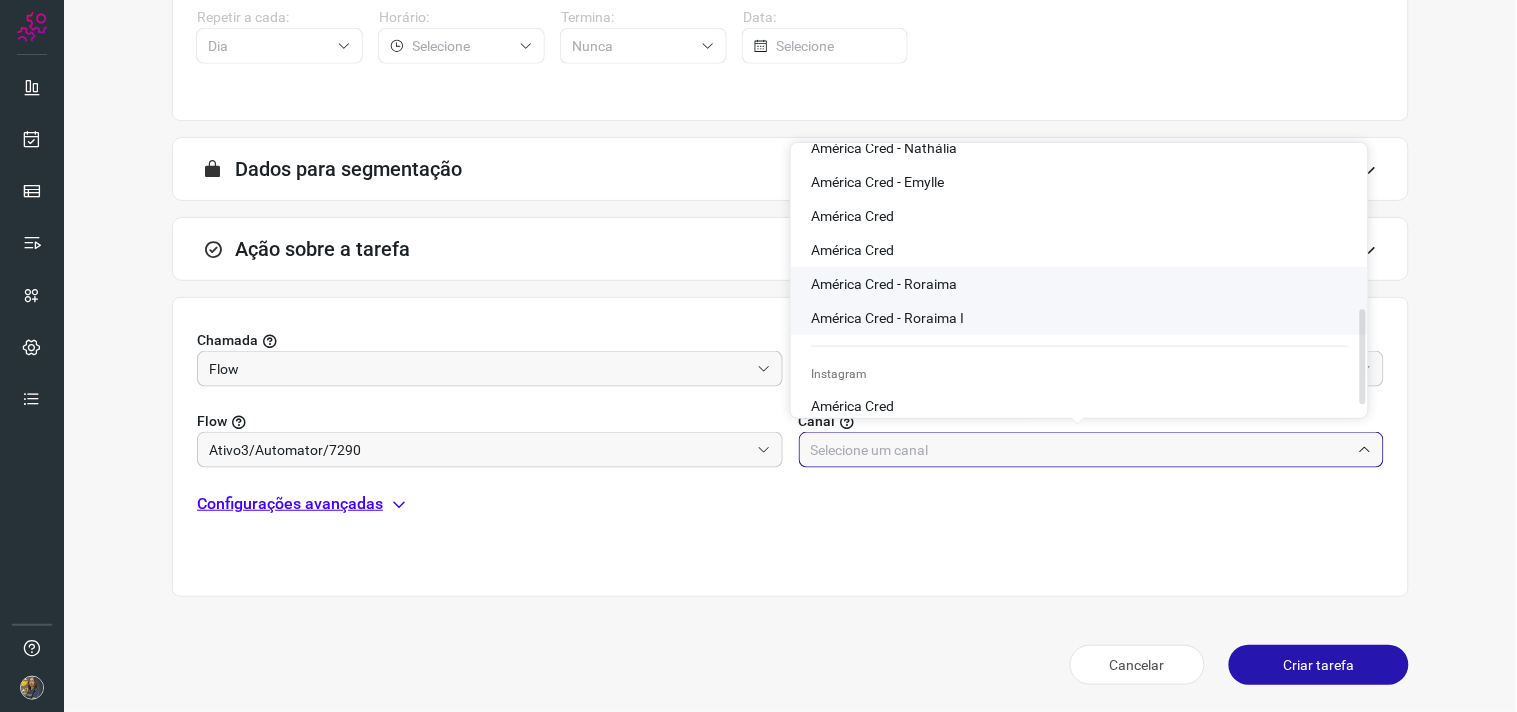 scroll, scrollTop: 487, scrollLeft: 0, axis: vertical 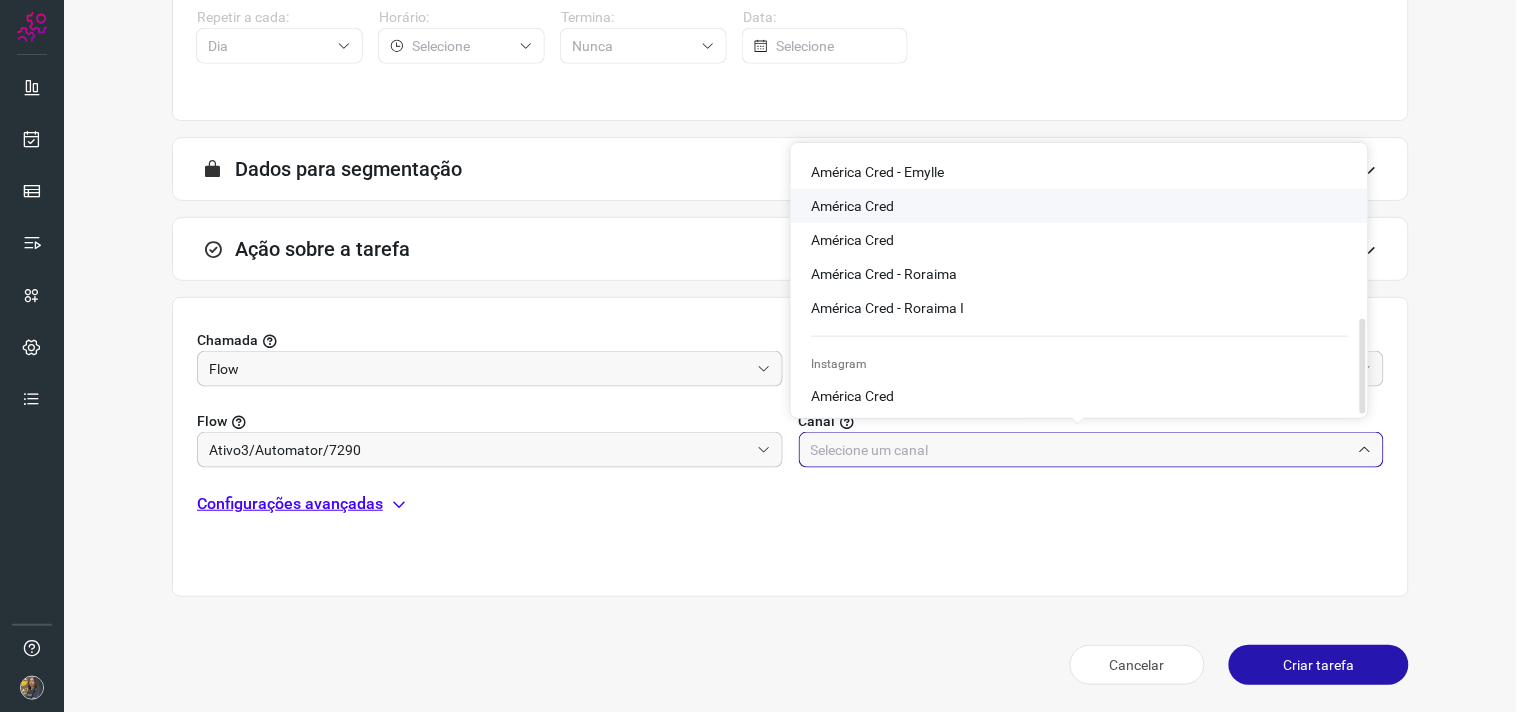 click on "América Cred" 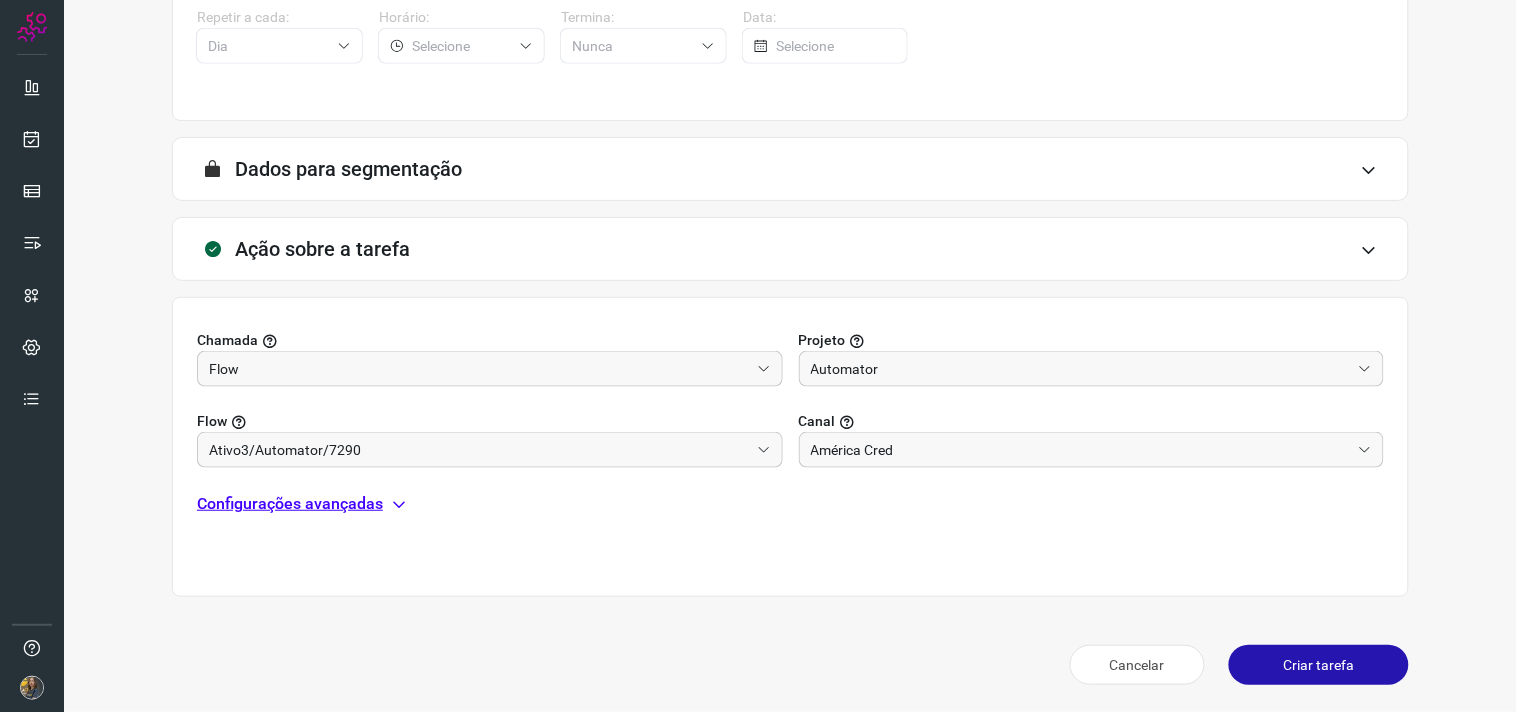 click on "Configurações avançadas" at bounding box center [290, 504] 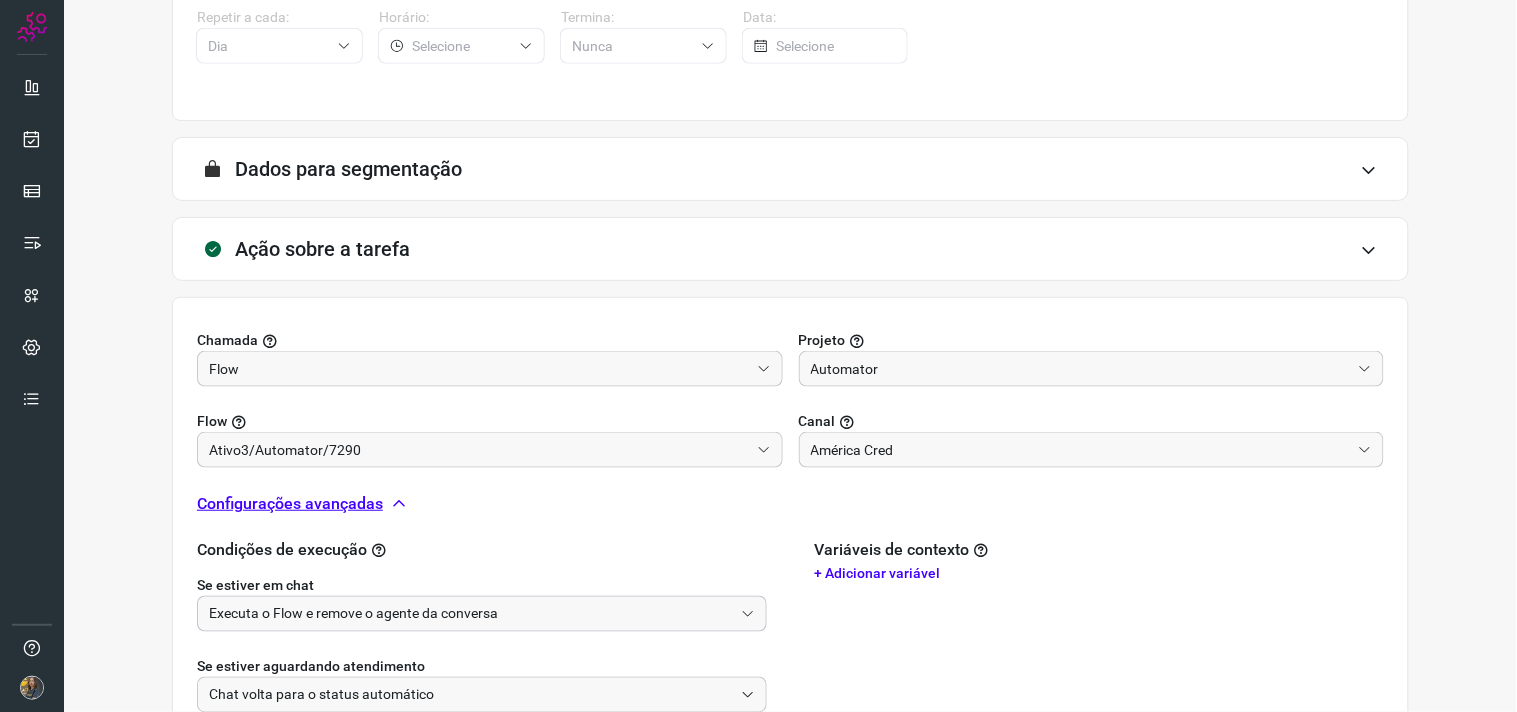 click on "Executa o Flow e remove o agente da conversa" at bounding box center (471, 614) 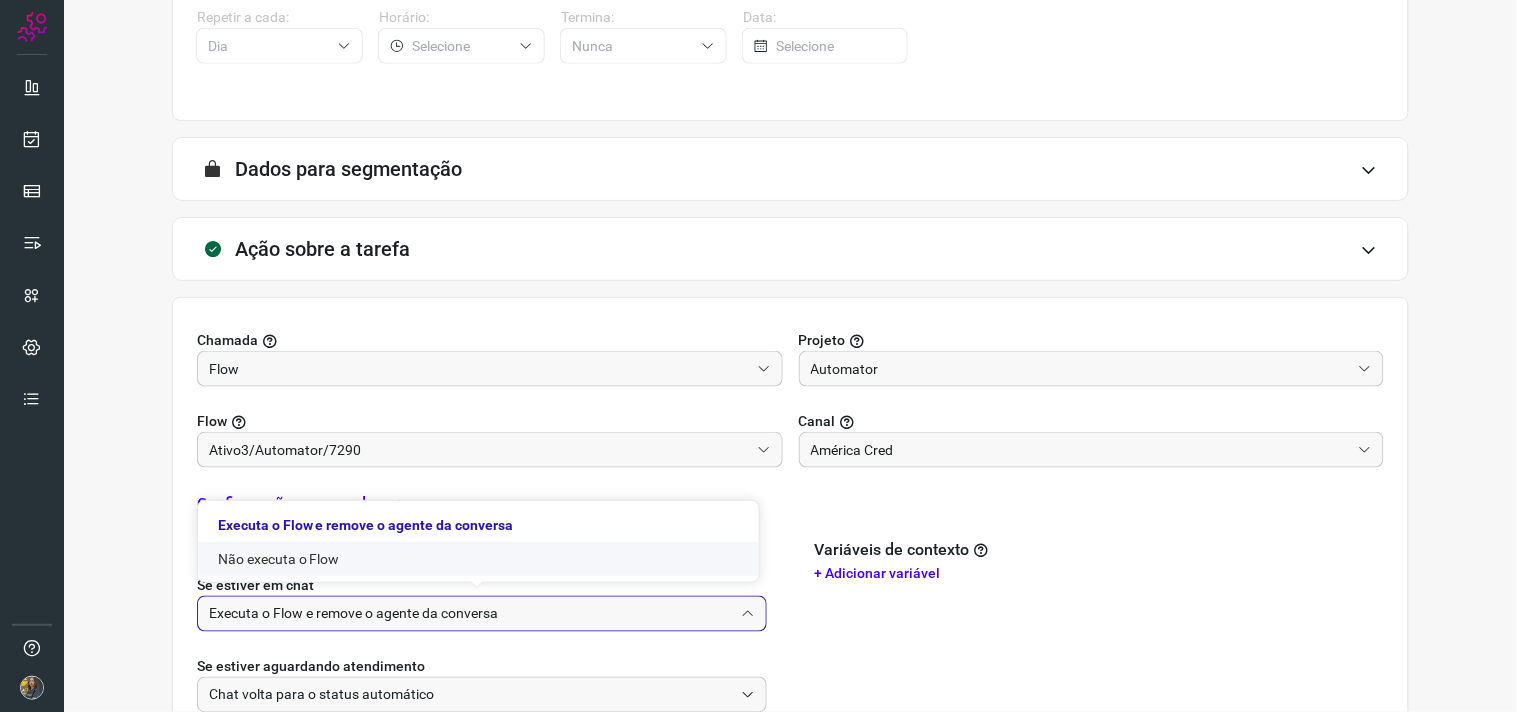 drag, startPoint x: 343, startPoint y: 557, endPoint x: 530, endPoint y: 566, distance: 187.21645 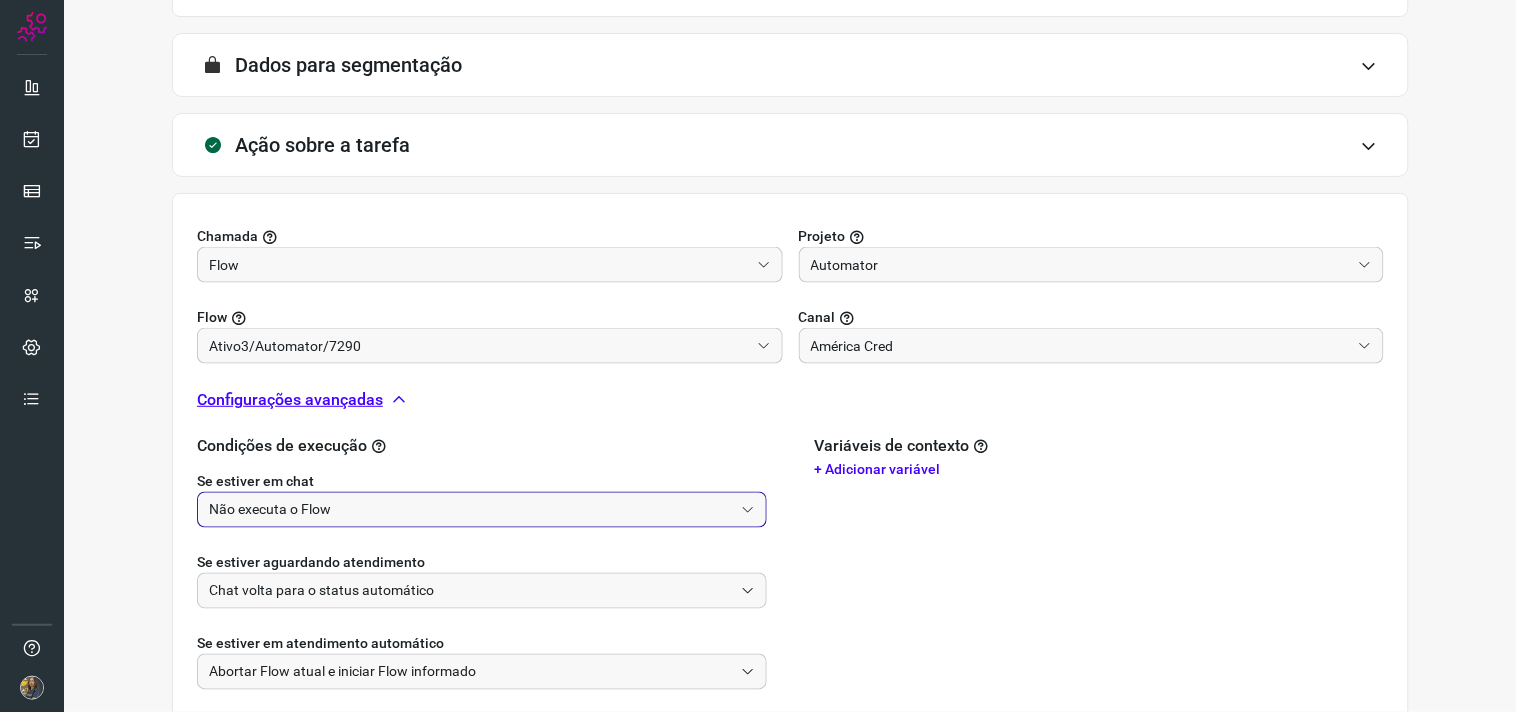 scroll, scrollTop: 628, scrollLeft: 0, axis: vertical 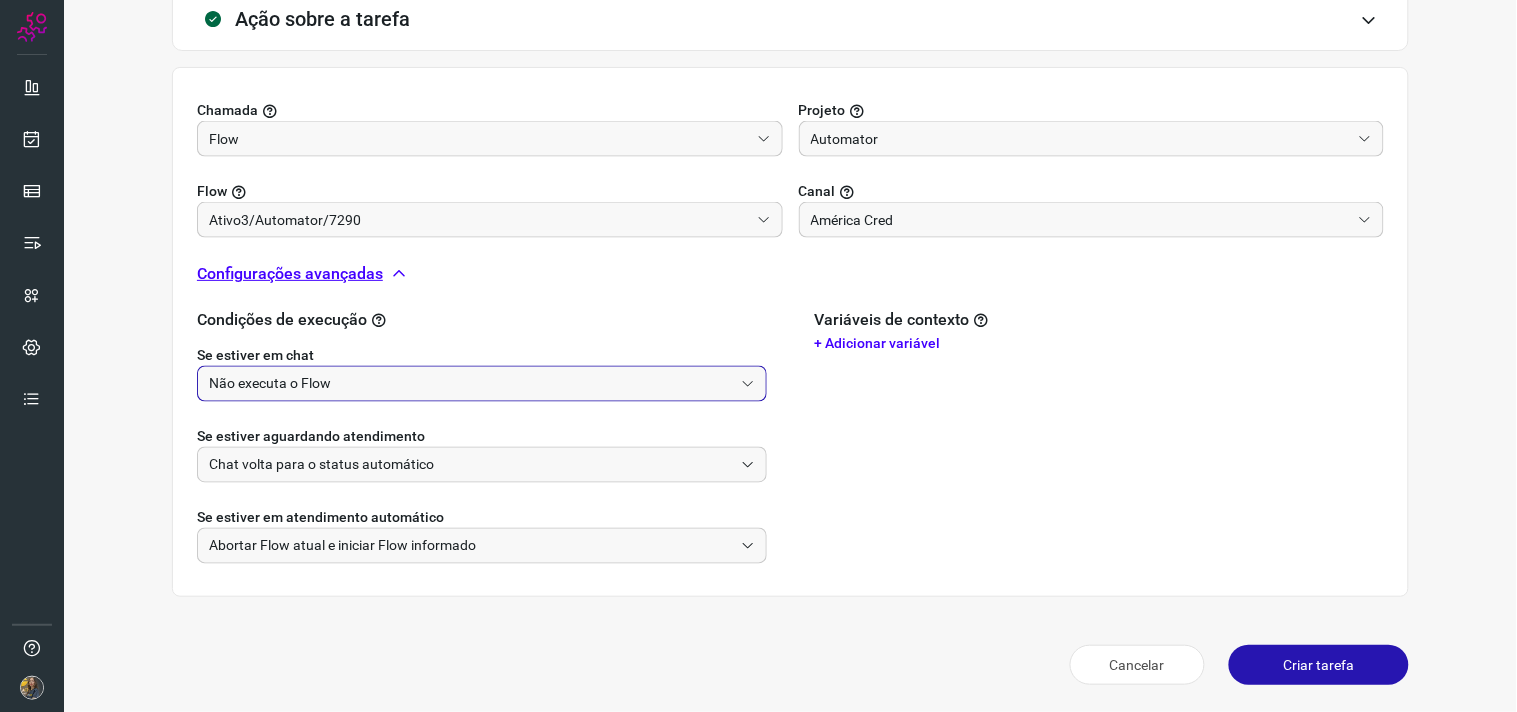 drag, startPoint x: 1291, startPoint y: 662, endPoint x: 1221, endPoint y: 675, distance: 71.19691 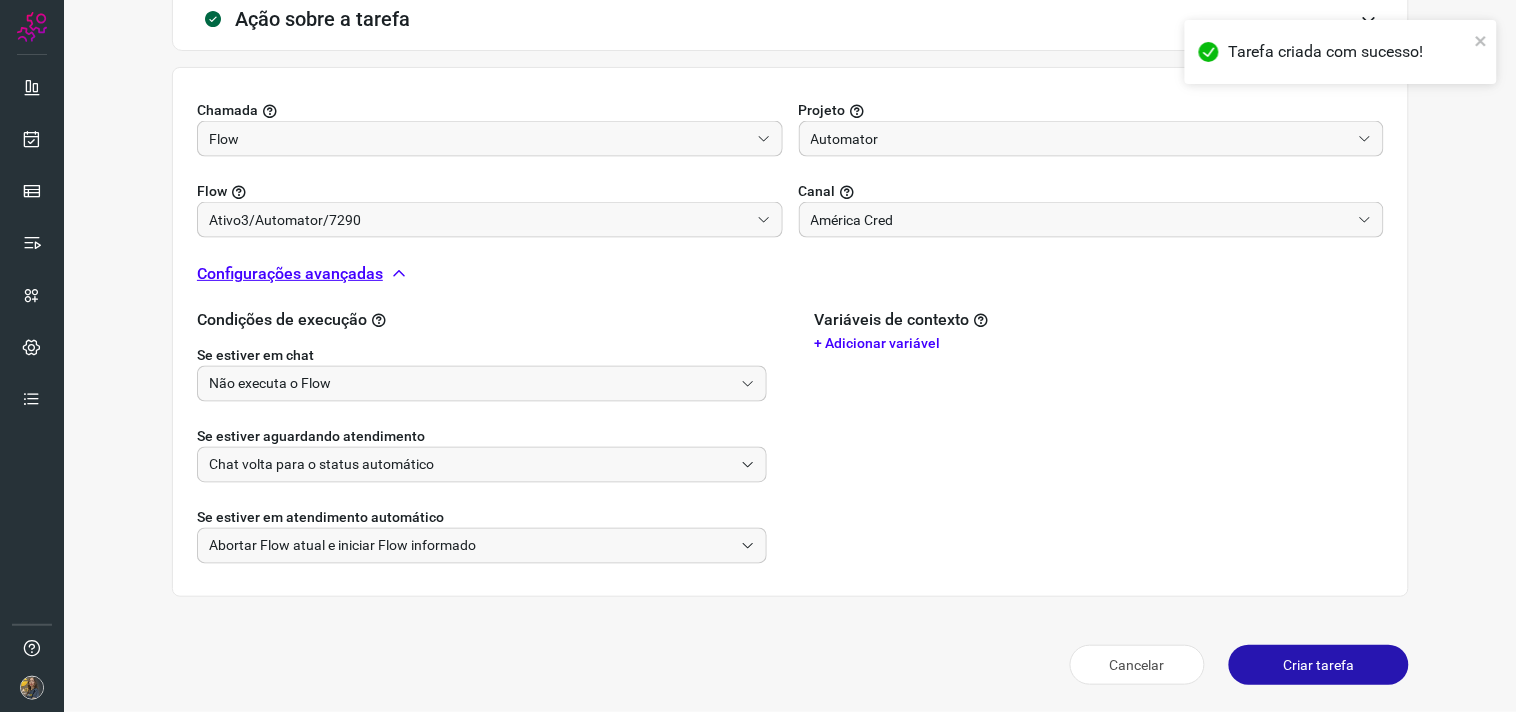 scroll, scrollTop: 321, scrollLeft: 0, axis: vertical 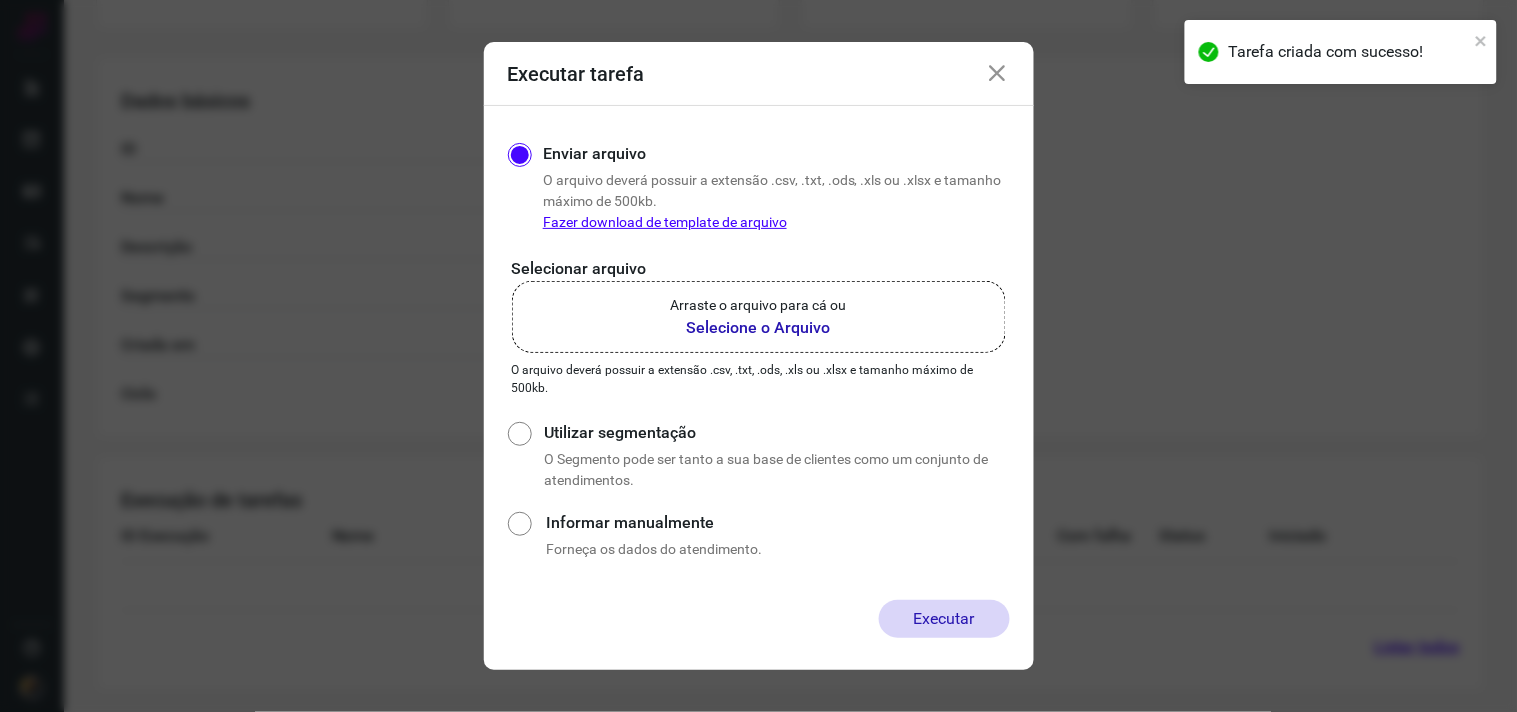 click on "Selecione o Arquivo" at bounding box center (759, 328) 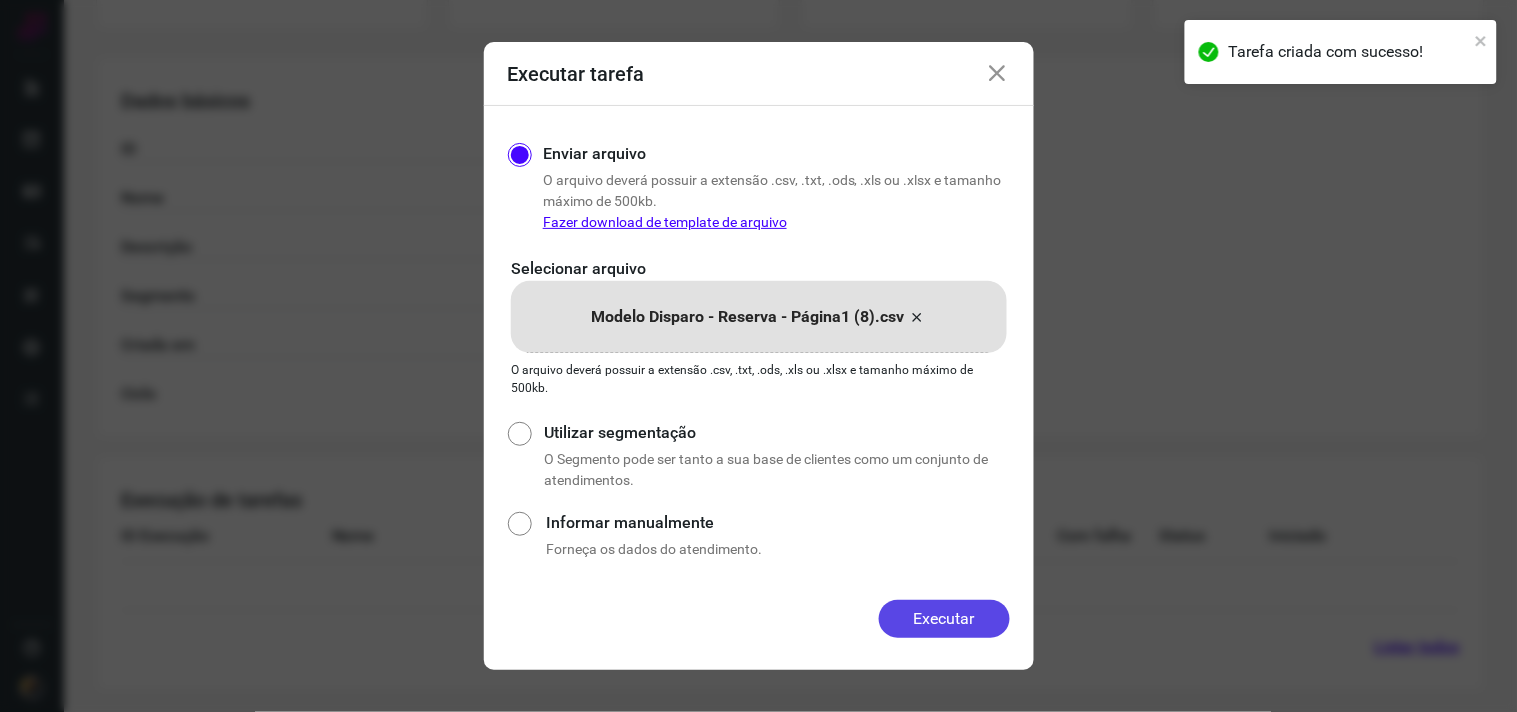 click on "Executar" at bounding box center [944, 619] 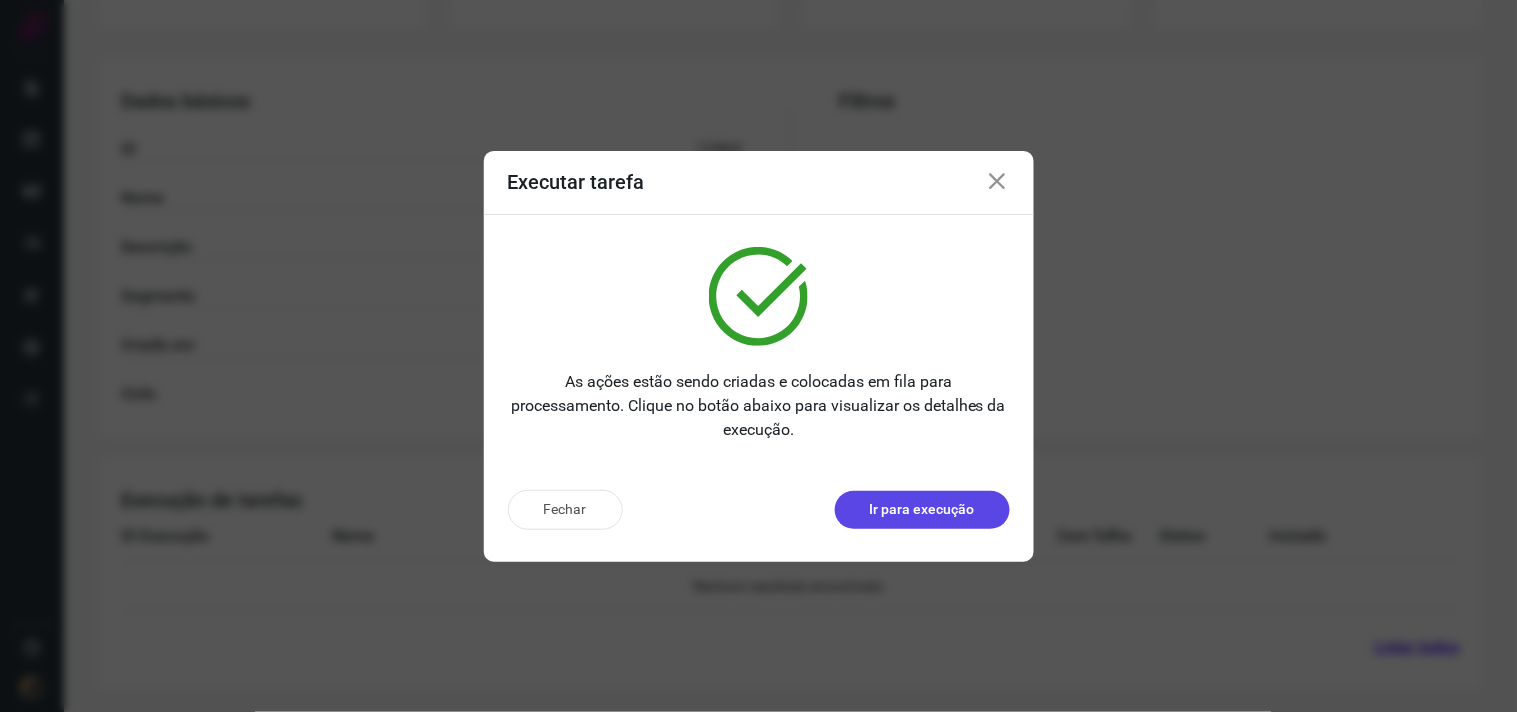 click on "Ir para execução" at bounding box center (922, 510) 